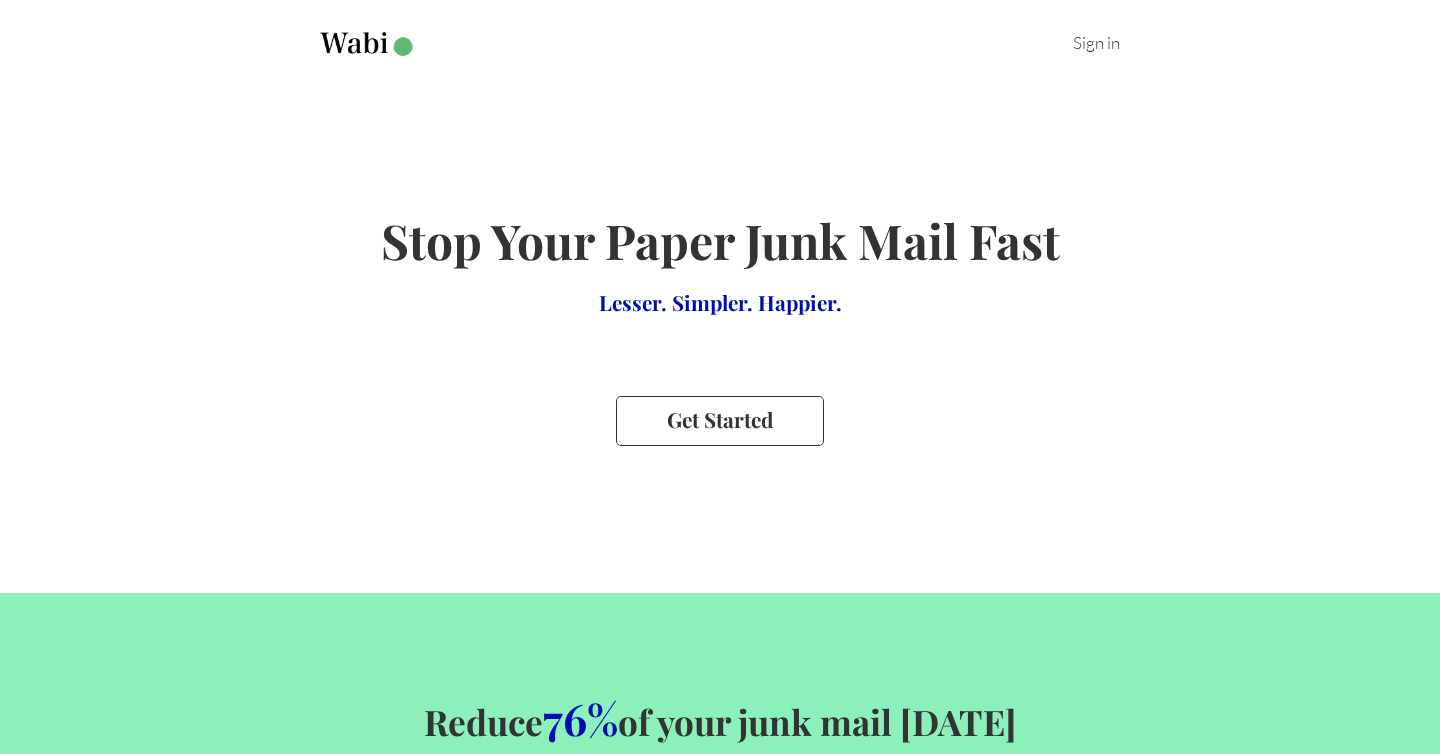 scroll, scrollTop: 0, scrollLeft: 0, axis: both 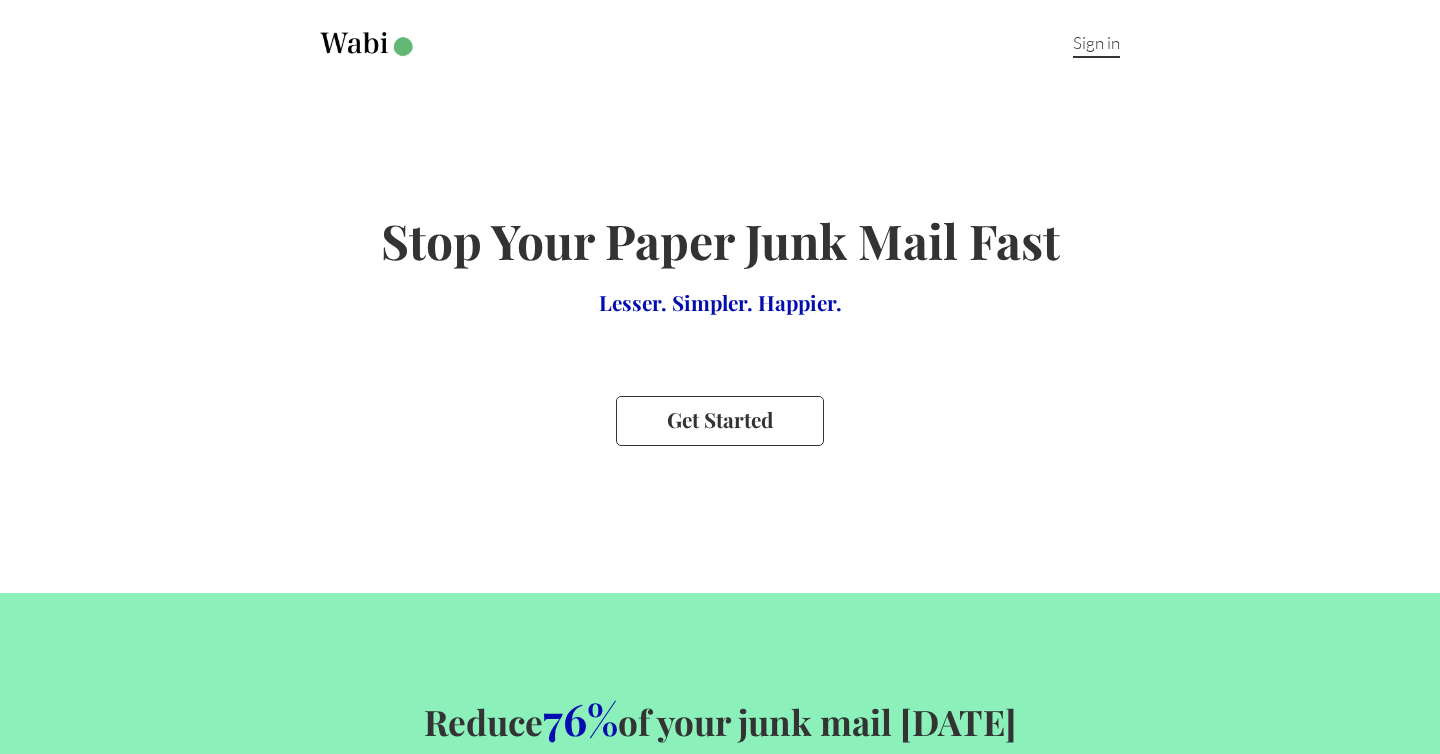 click on "Sign in" at bounding box center [1096, 45] 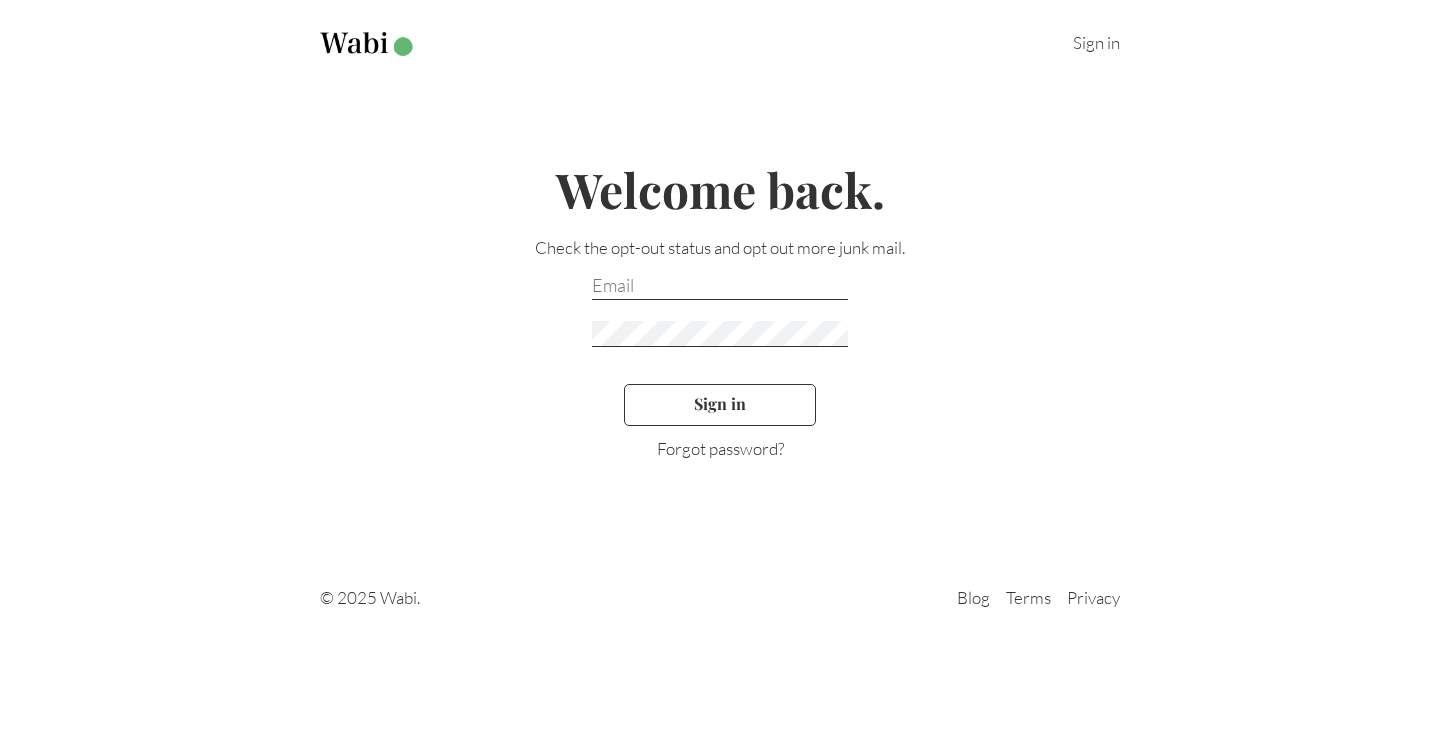 click at bounding box center (720, 287) 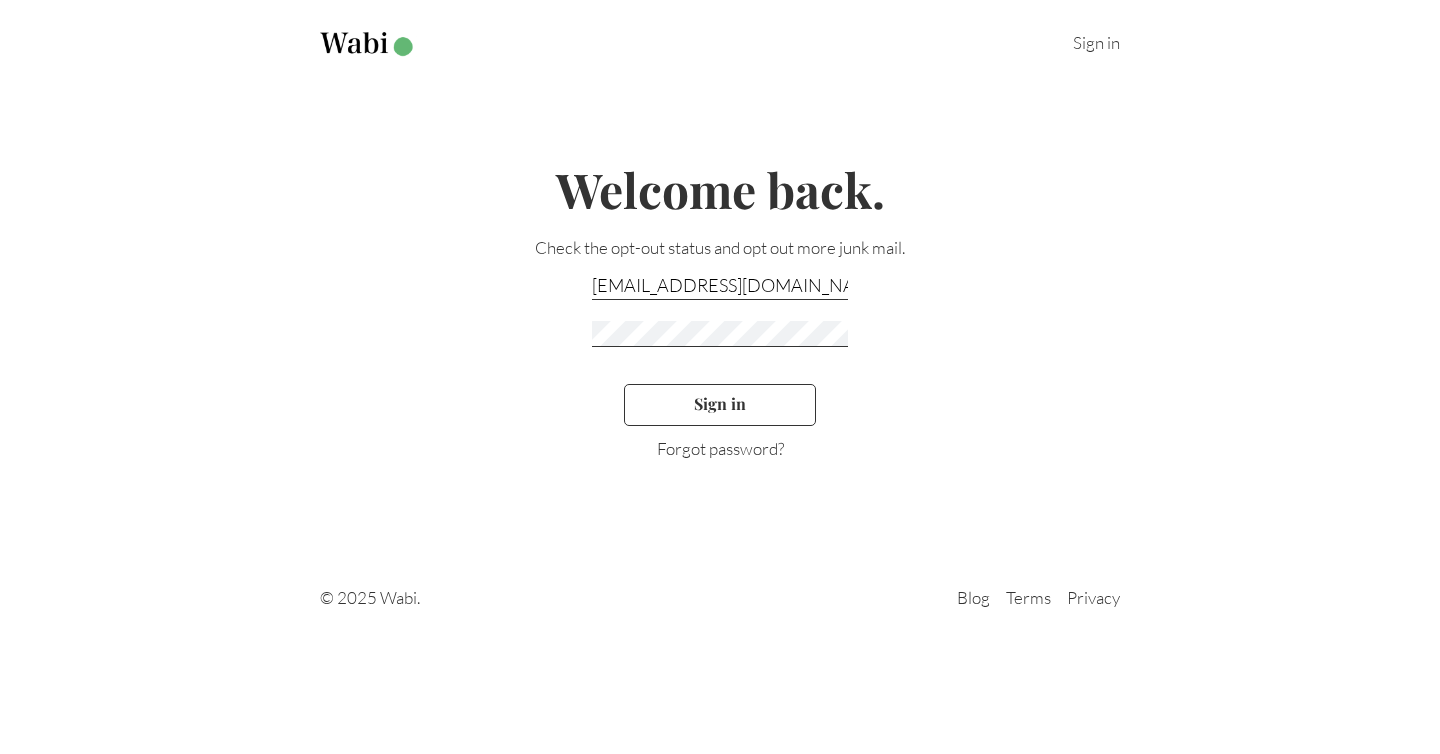 click on "meetwabu+basic@gmail.com" at bounding box center (720, 287) 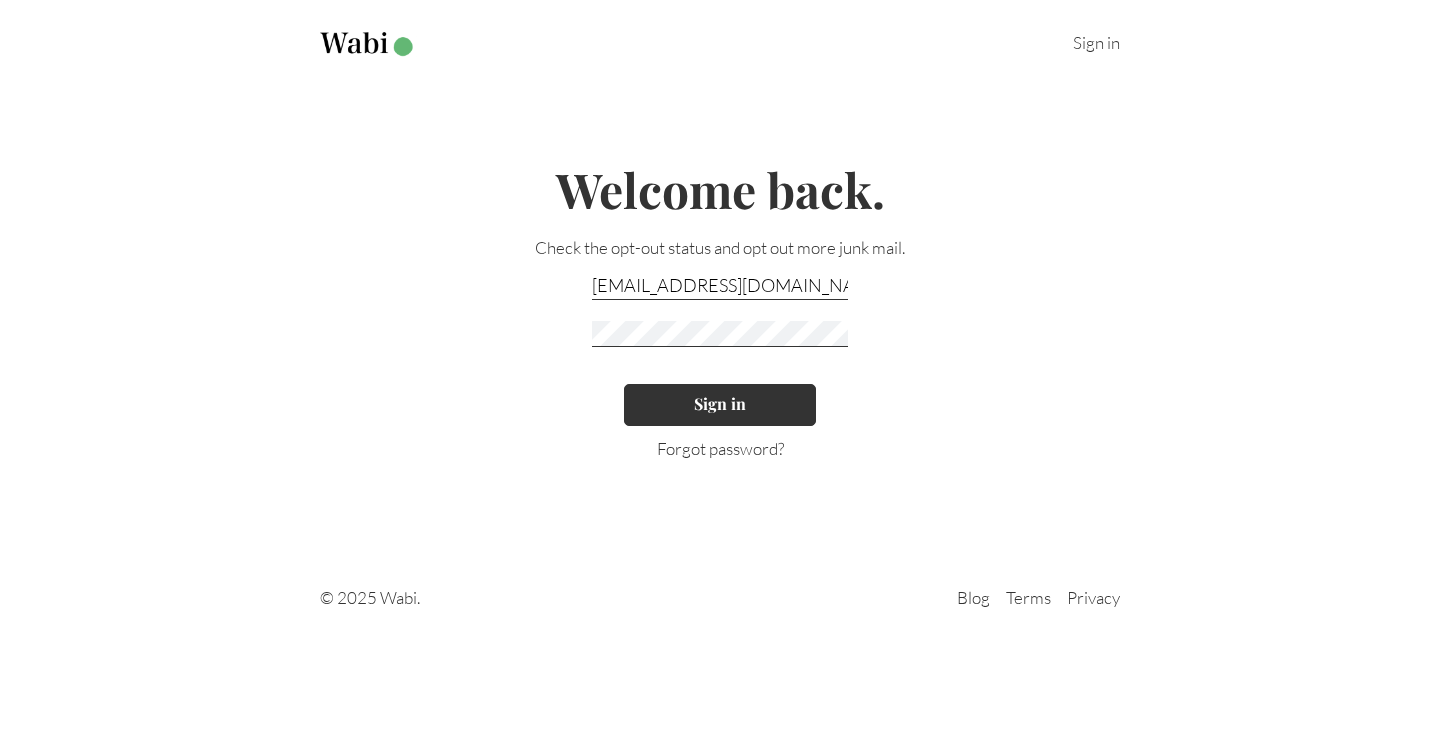 type on "meetwabi+basic@gmail.com" 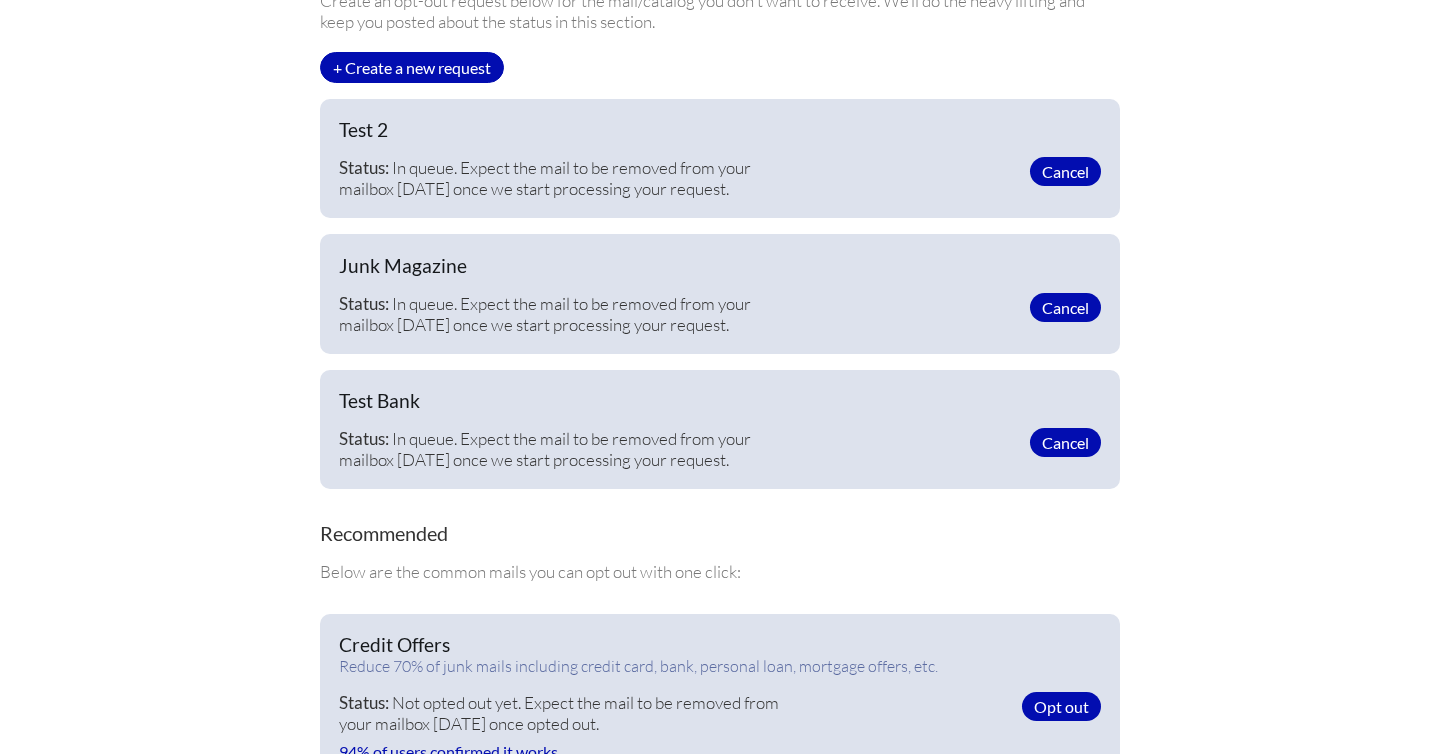 scroll, scrollTop: 167, scrollLeft: 0, axis: vertical 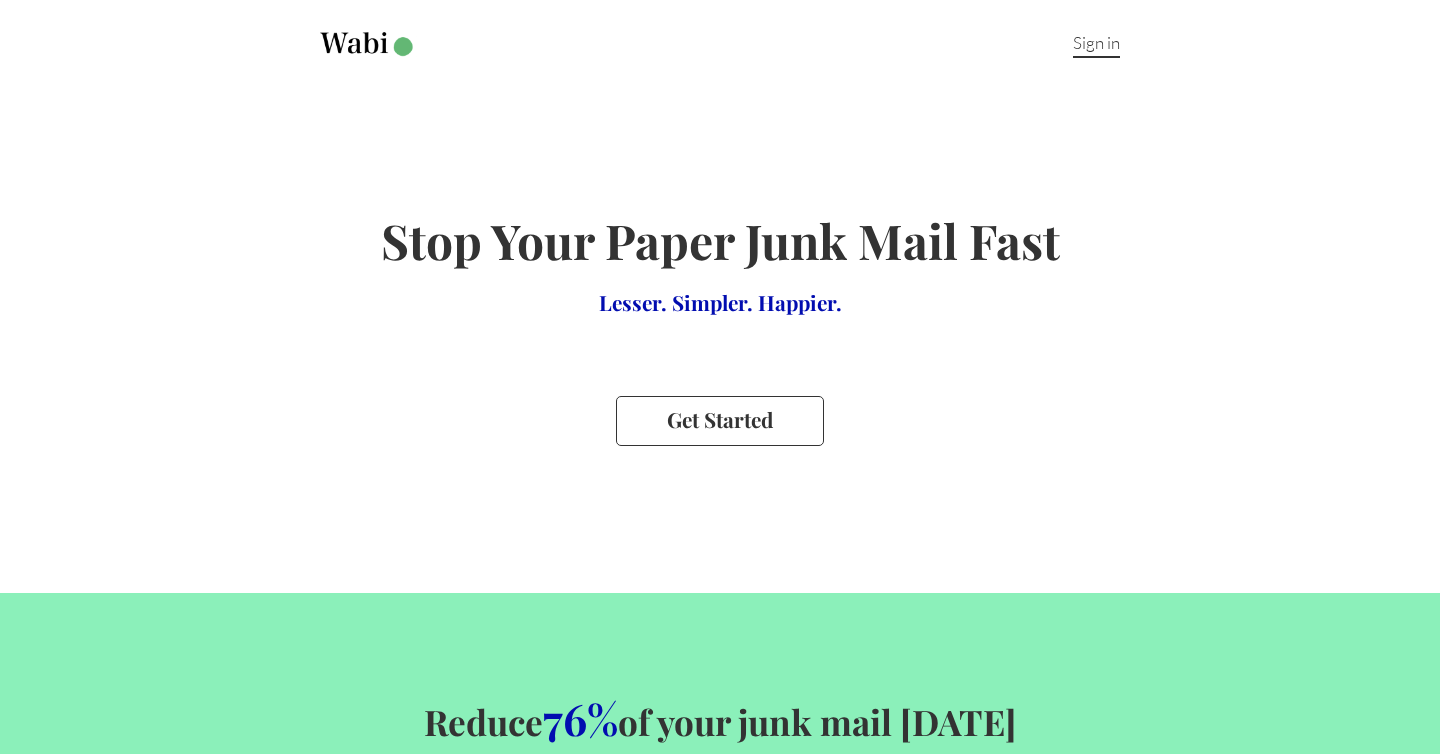 click on "Sign in" at bounding box center [1096, 45] 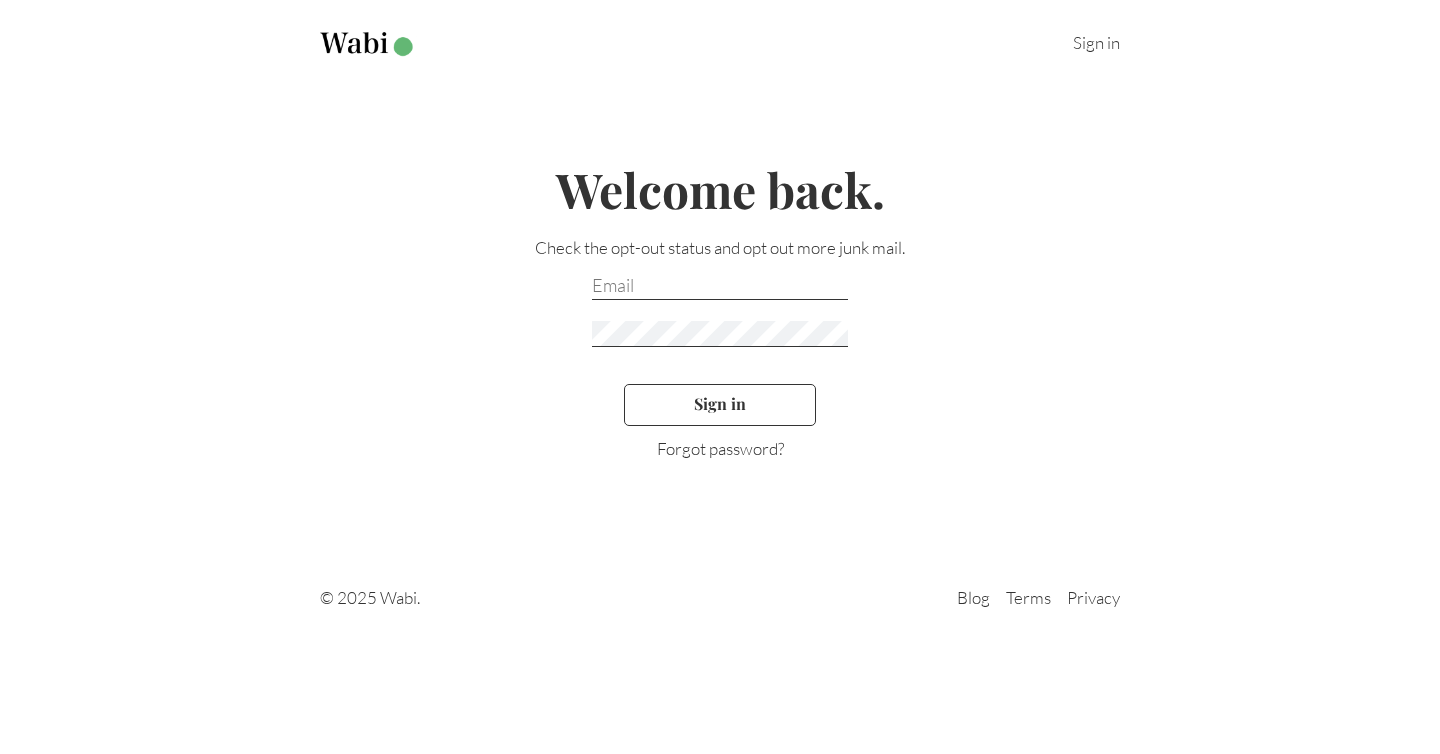 click at bounding box center (720, 287) 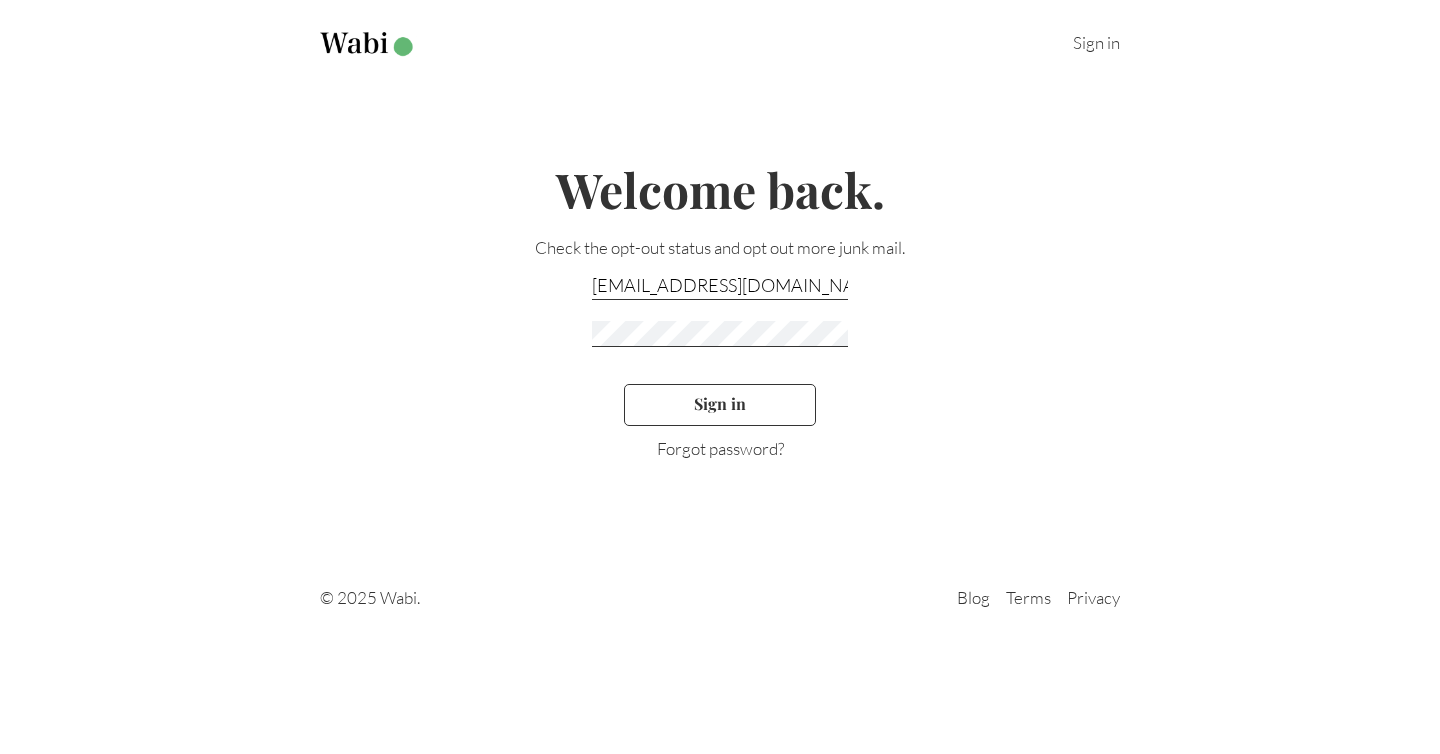 type on "meetwabi+basic@gmail.com" 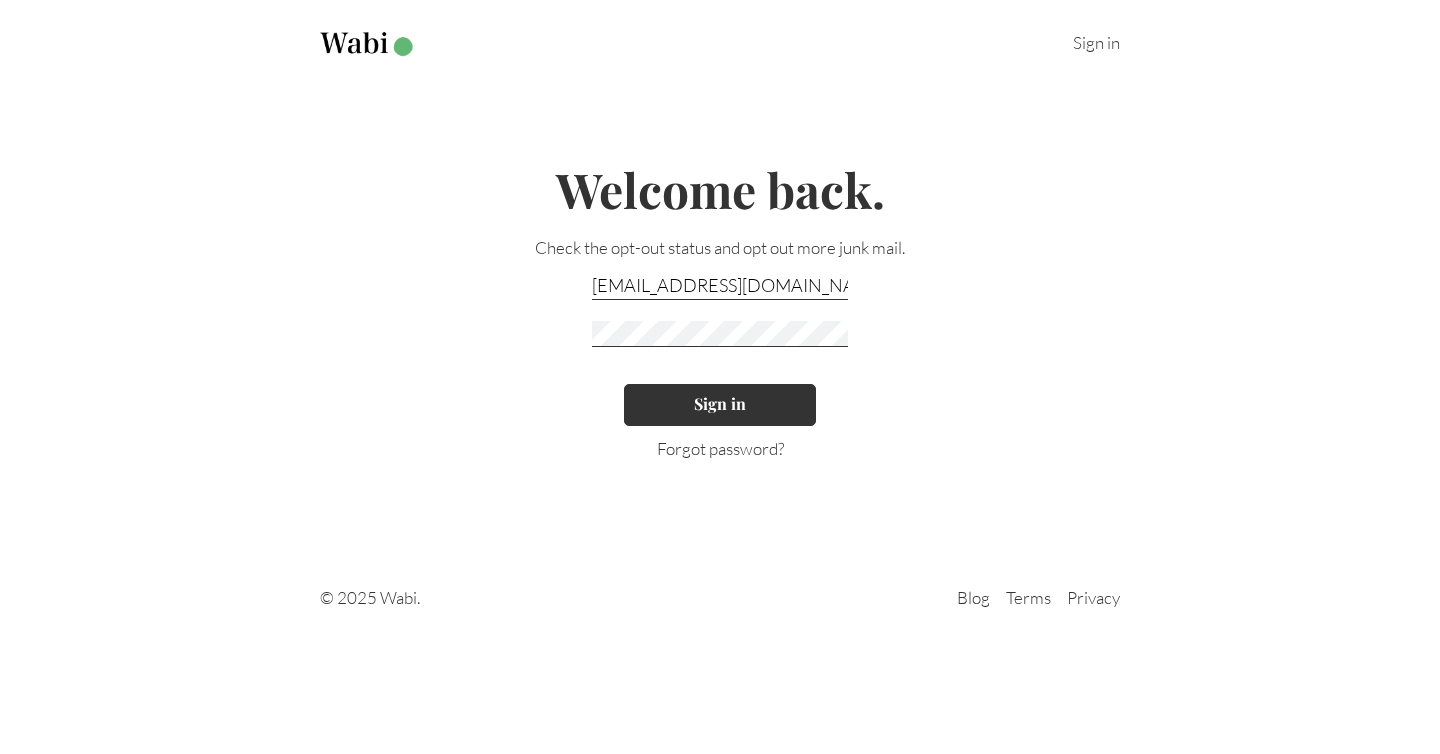 click on "Sign in" at bounding box center (720, 405) 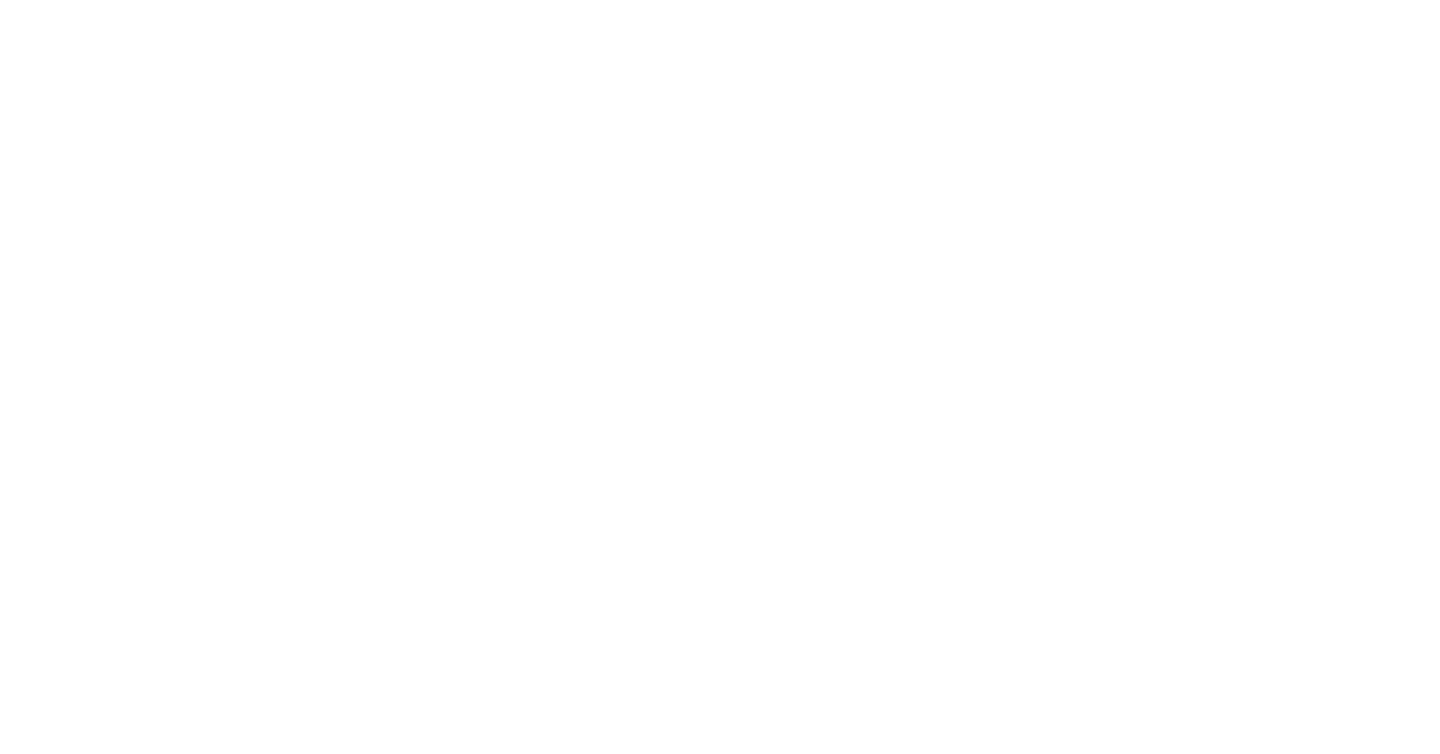 scroll, scrollTop: 0, scrollLeft: 0, axis: both 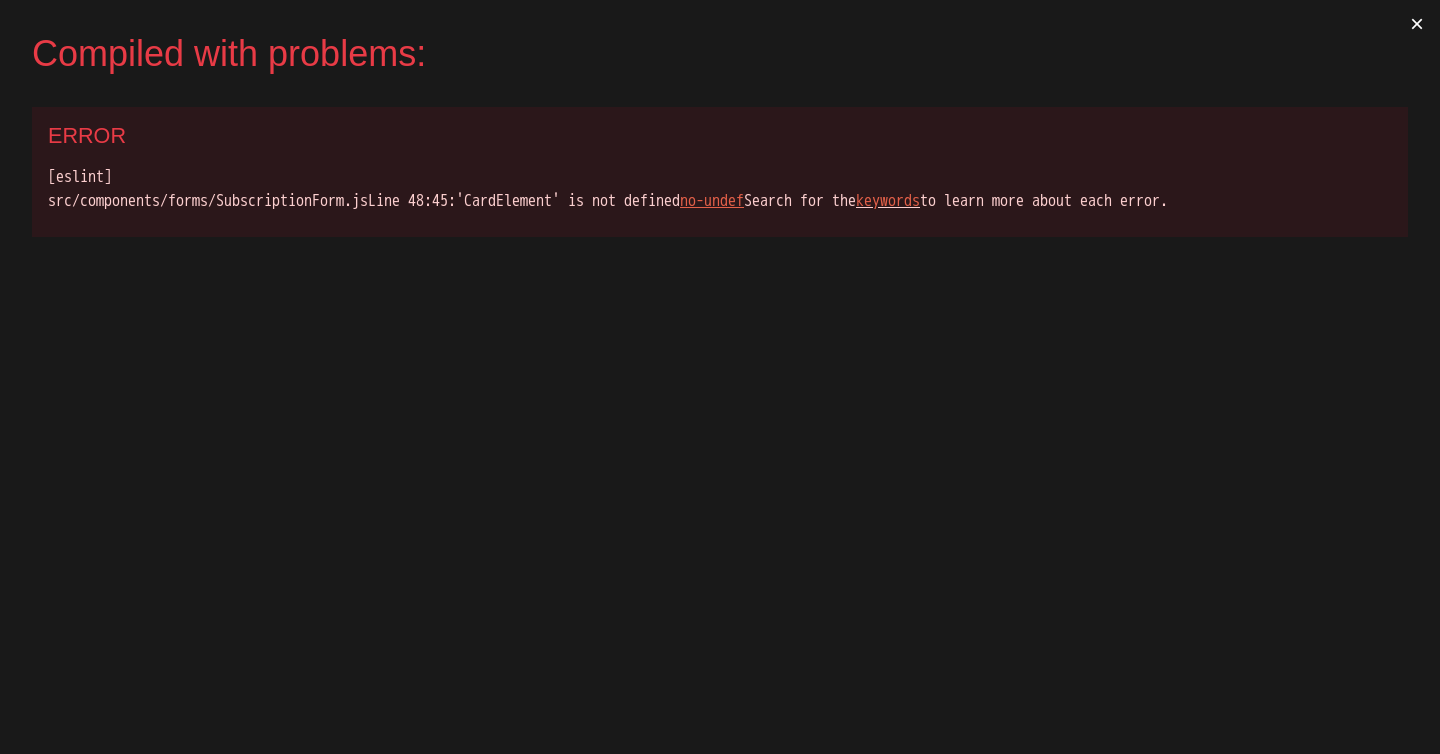 drag, startPoint x: 461, startPoint y: 225, endPoint x: 45, endPoint y: 202, distance: 416.63535 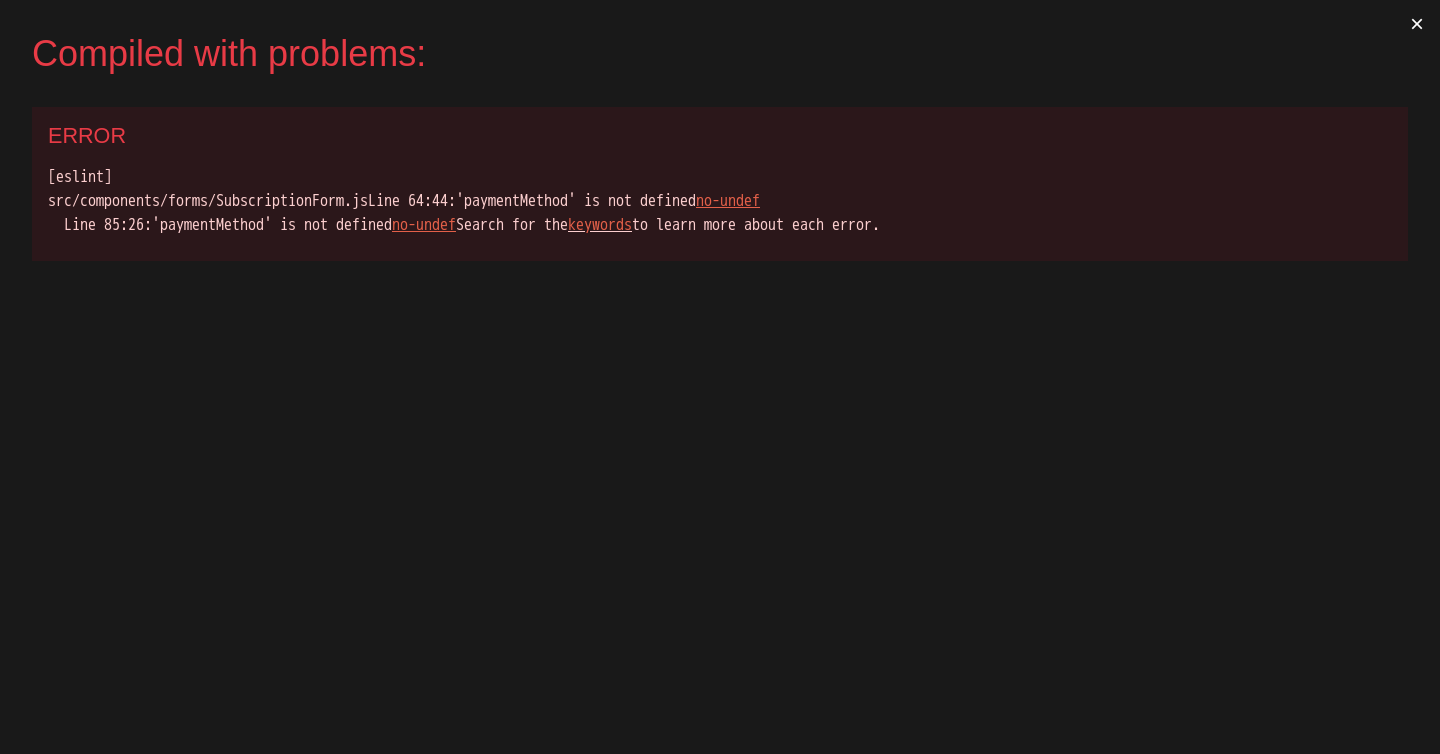 scroll, scrollTop: 0, scrollLeft: 0, axis: both 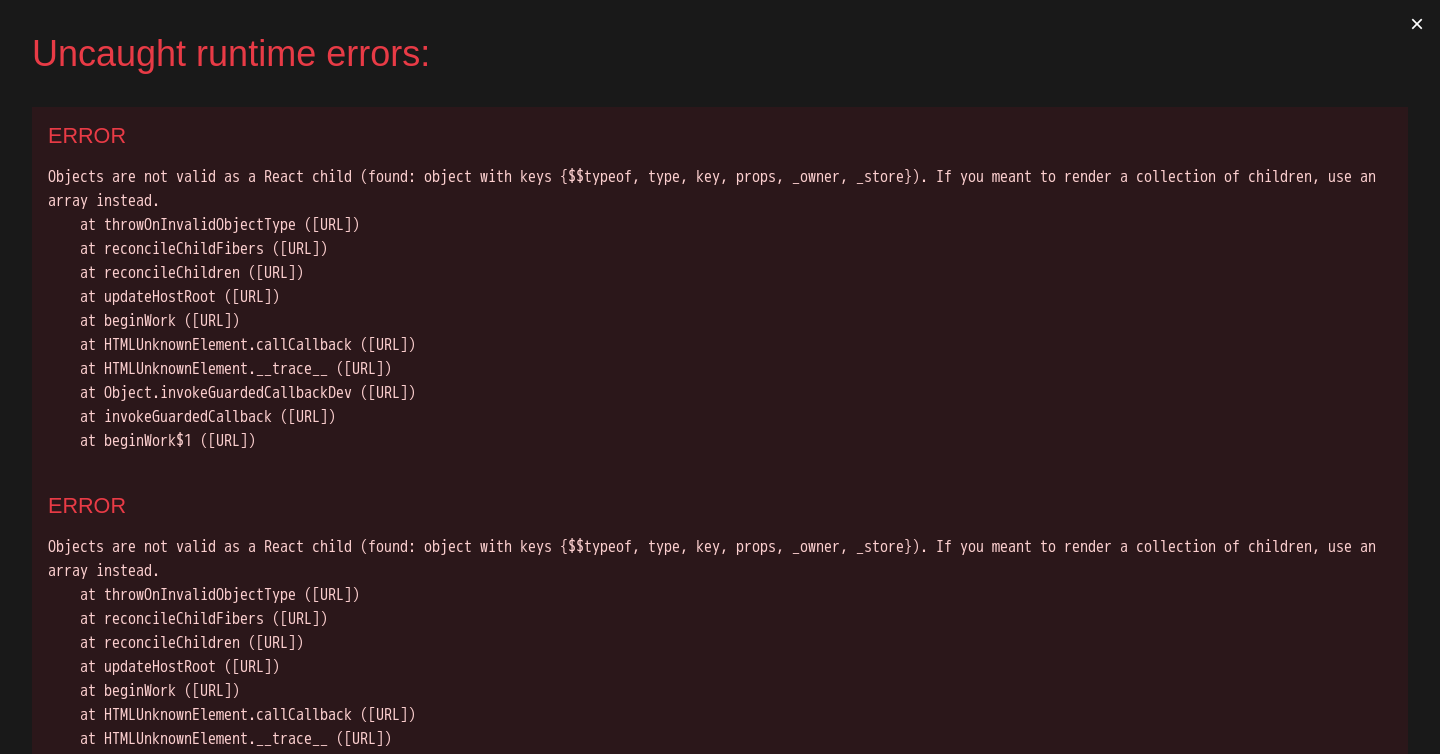 drag, startPoint x: 752, startPoint y: 441, endPoint x: 2, endPoint y: 123, distance: 814.6312 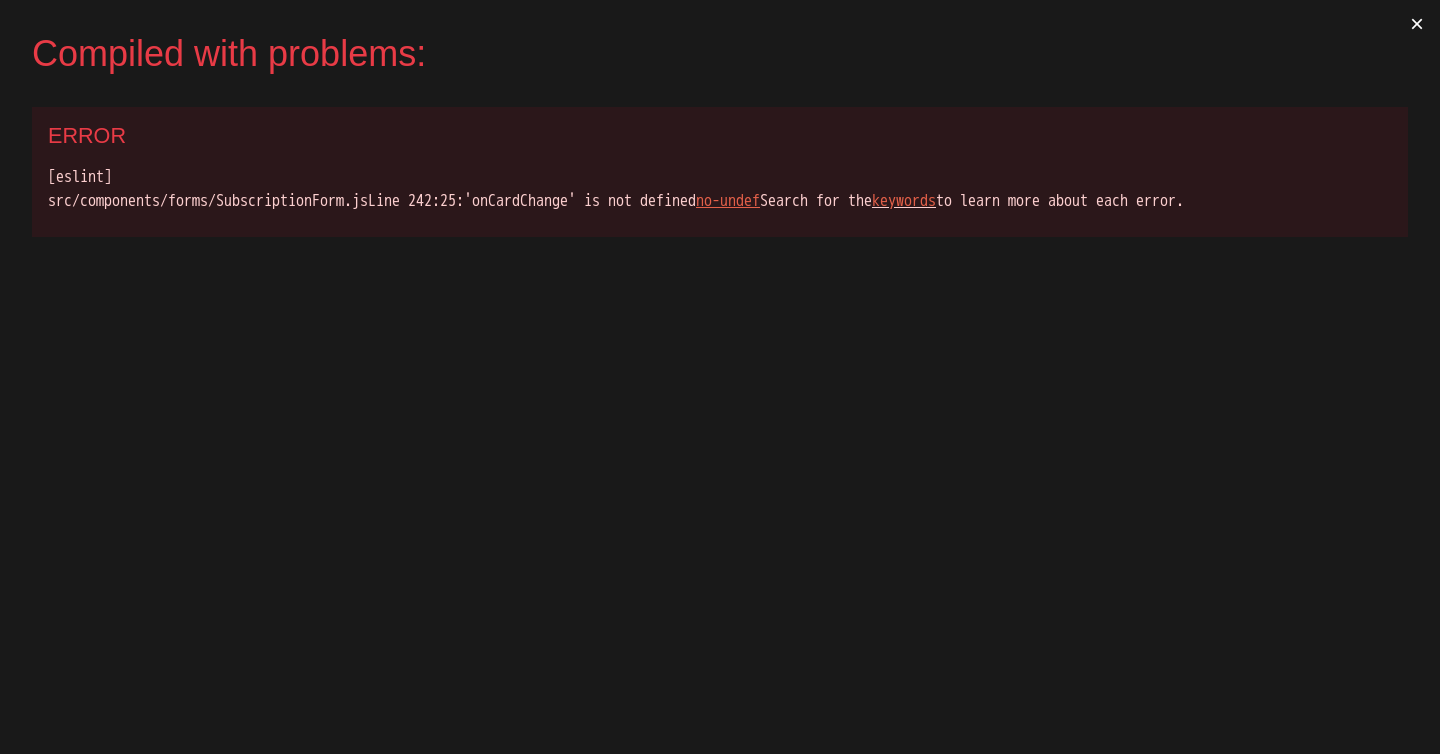 scroll, scrollTop: 0, scrollLeft: 0, axis: both 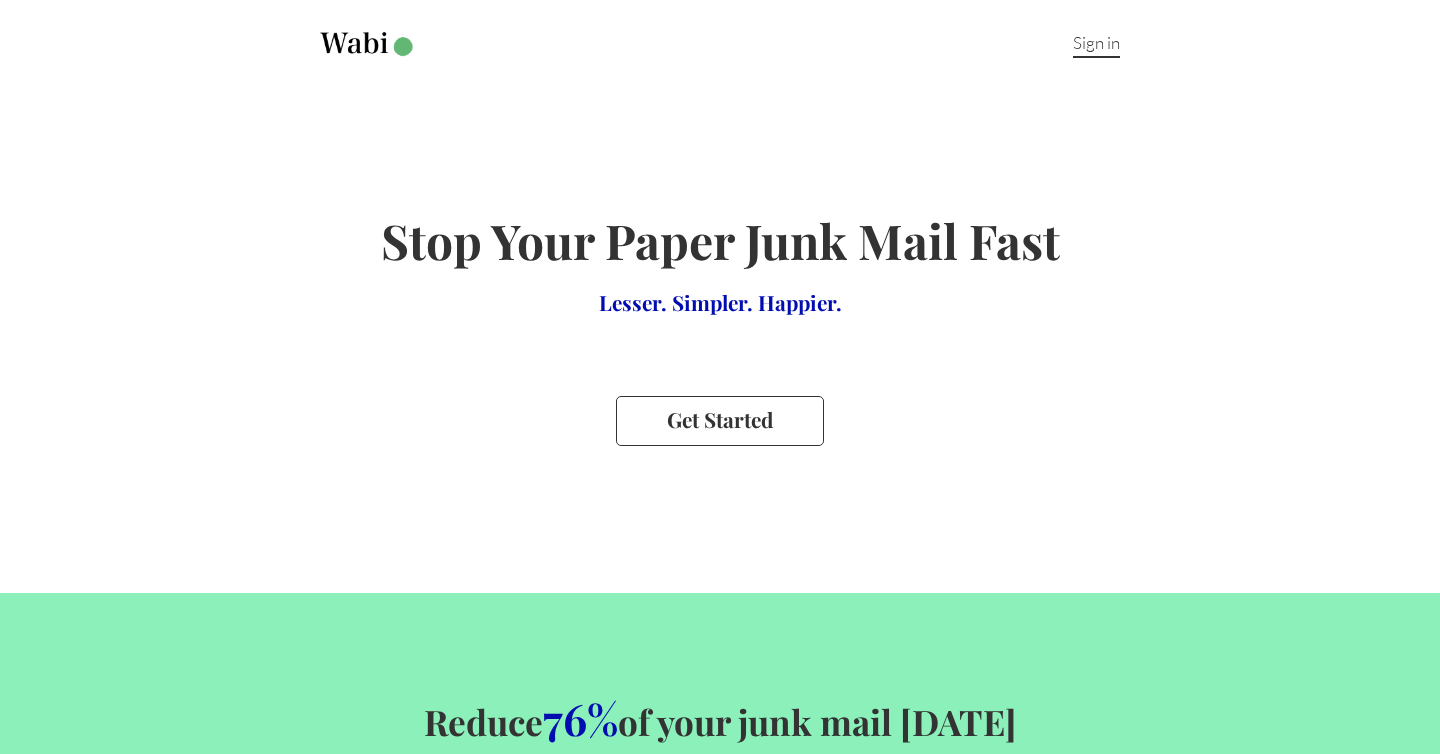 click on "Sign in" at bounding box center (1096, 45) 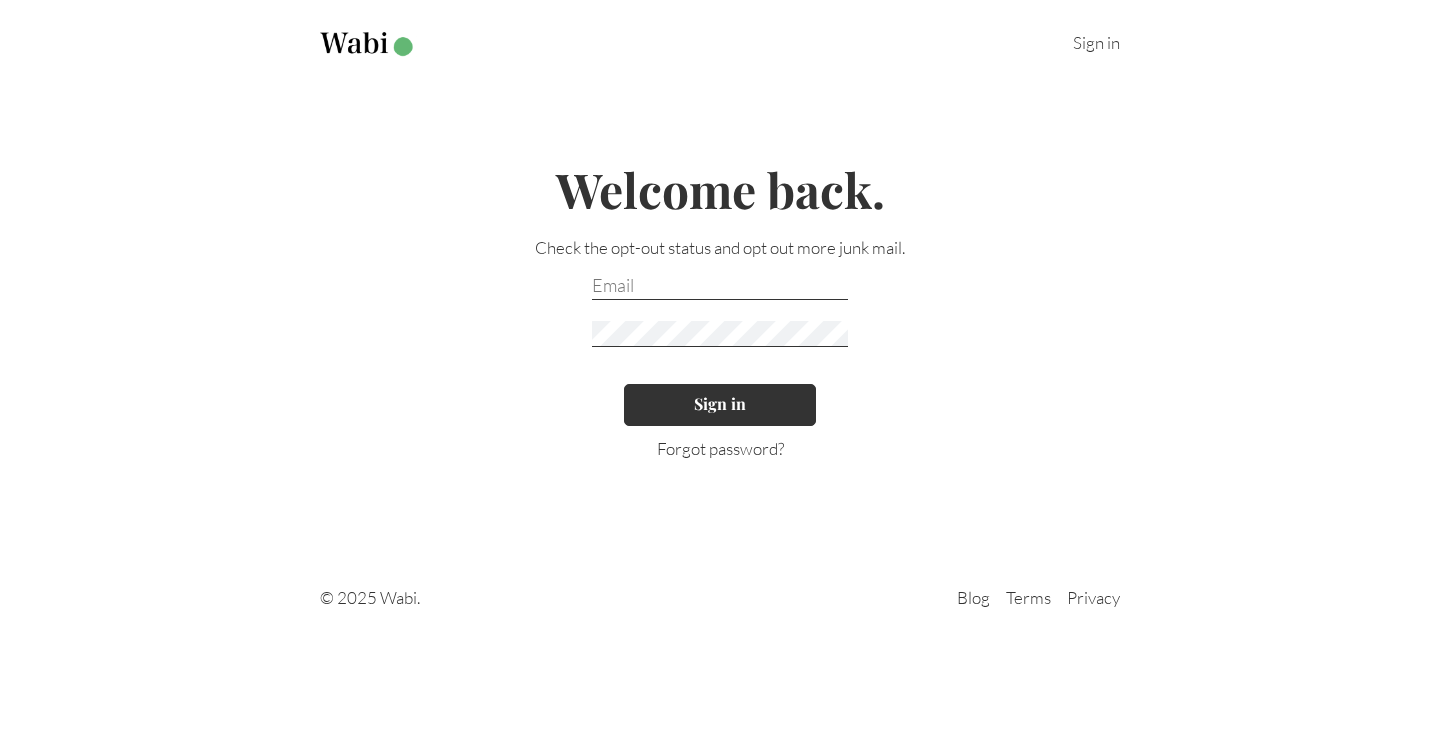 click on "Sign in" at bounding box center (720, 405) 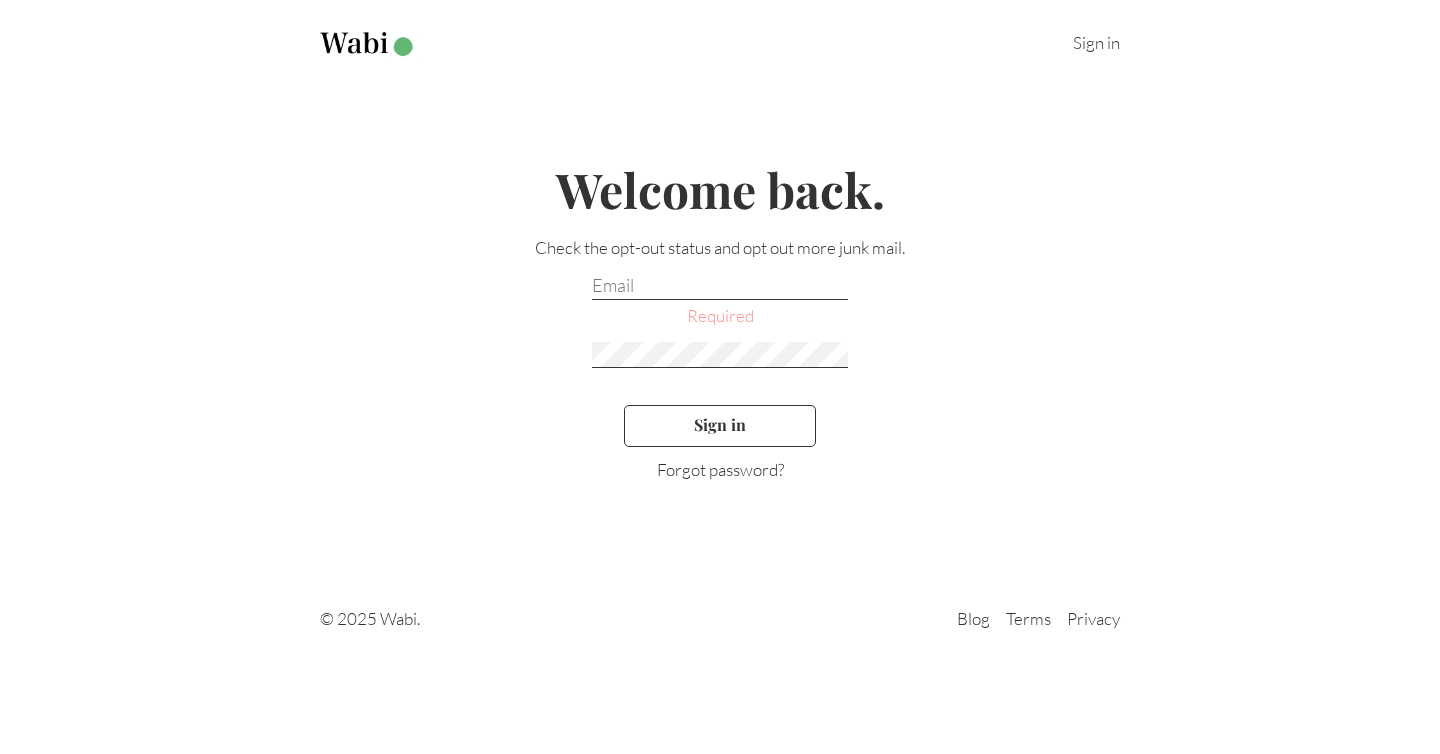 click at bounding box center [720, 287] 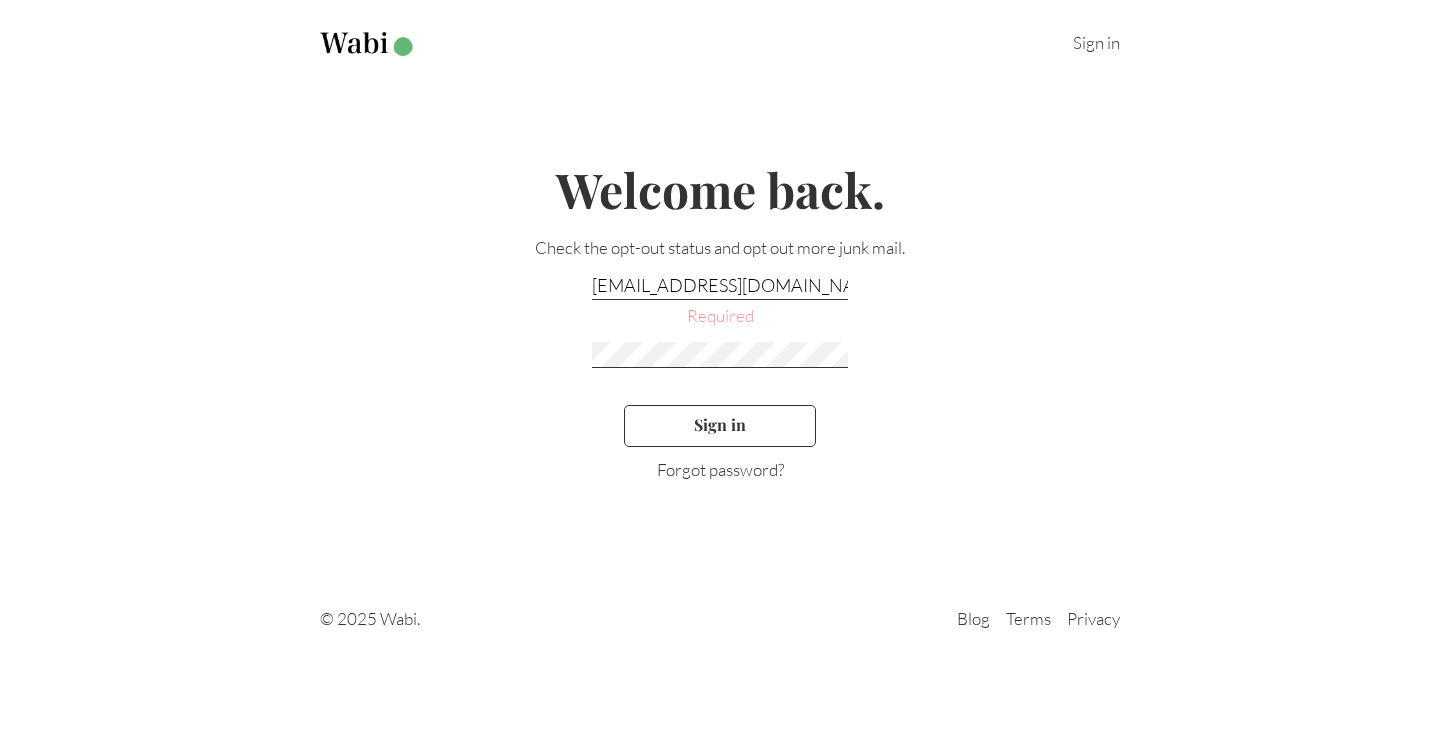 type on "meetwabi+basic@gmail.com" 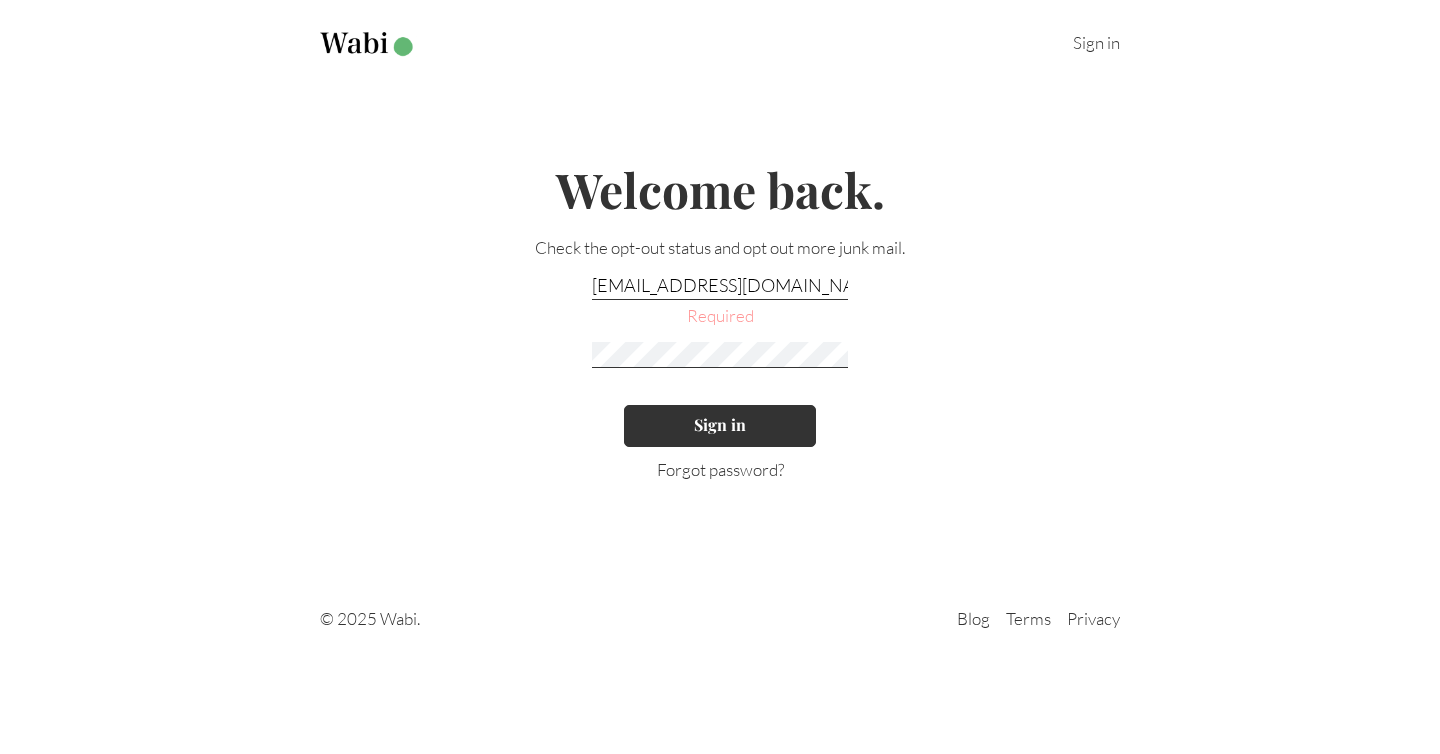 click on "Sign in" at bounding box center (720, 426) 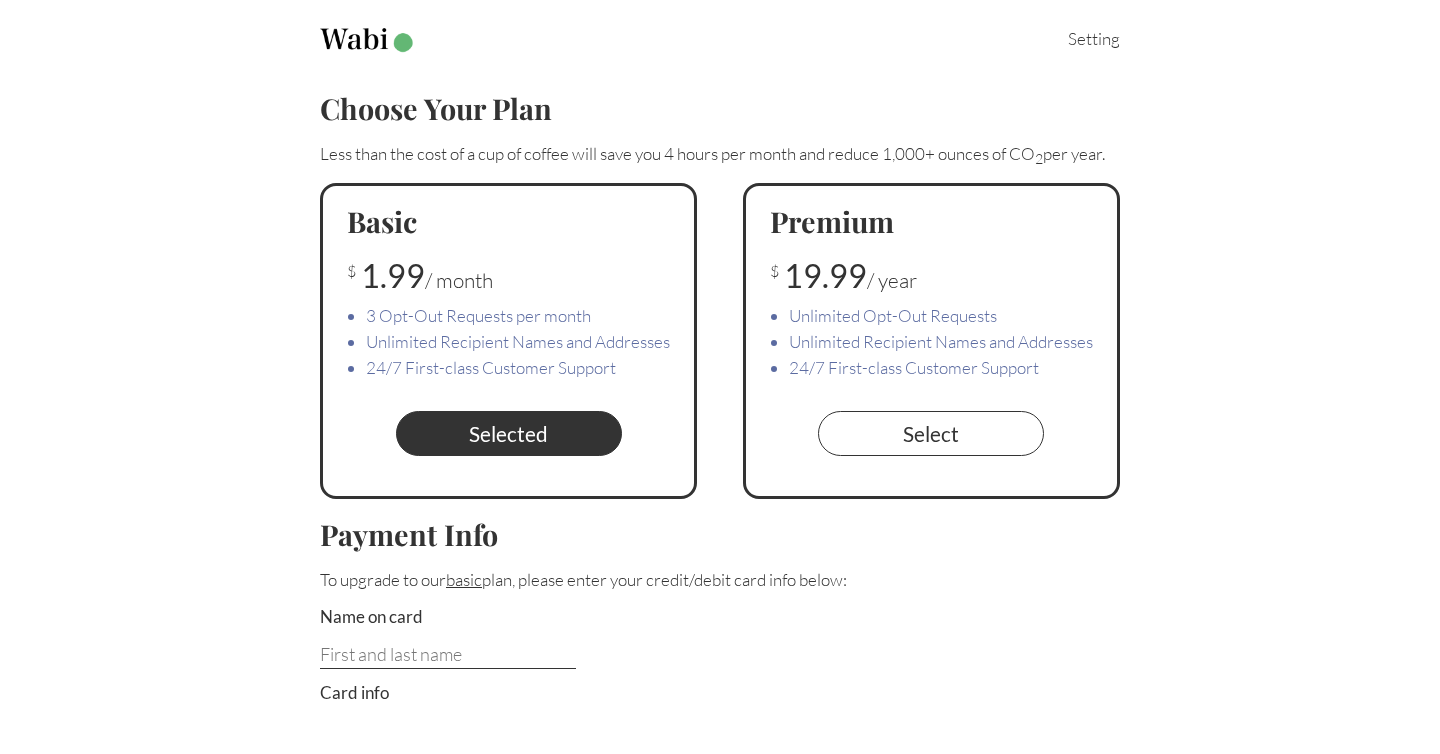 scroll, scrollTop: 0, scrollLeft: 0, axis: both 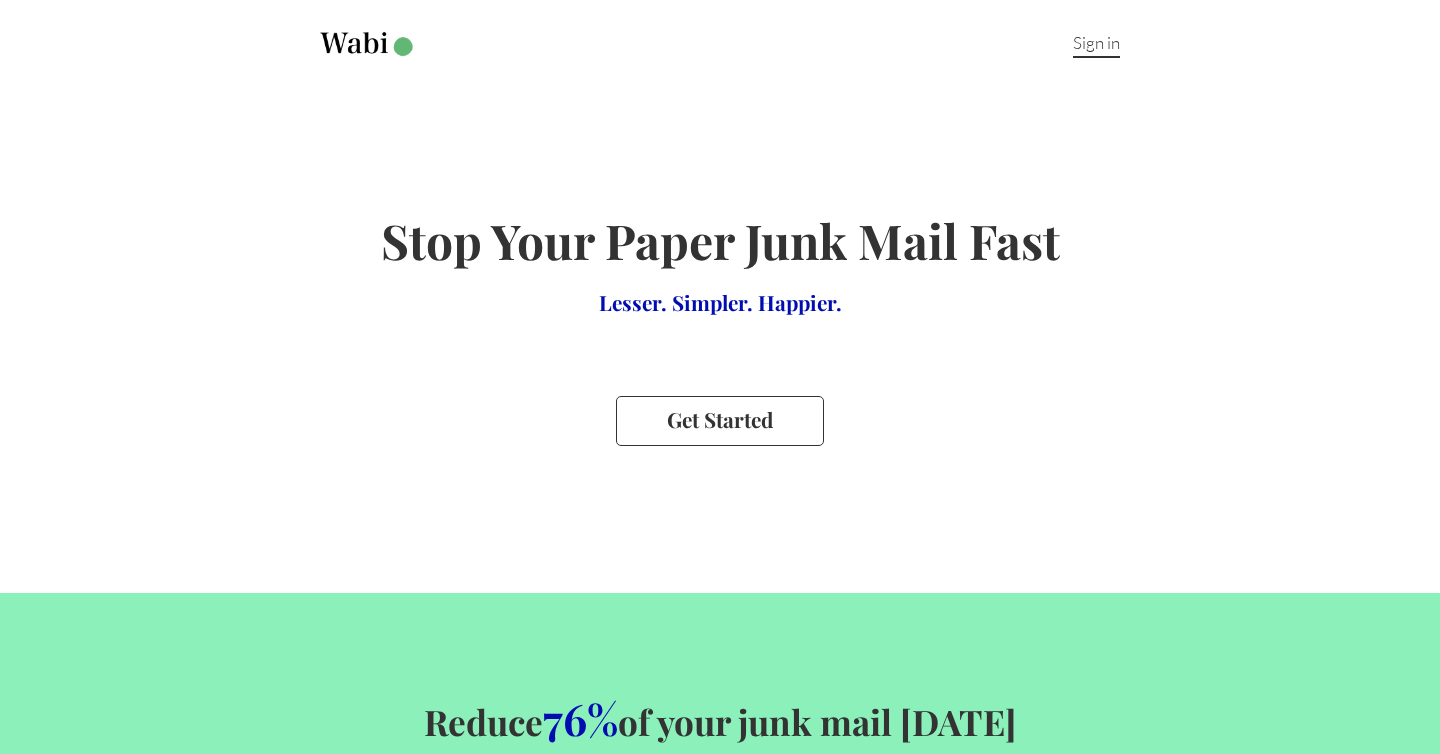 click on "Sign in" at bounding box center [1096, 45] 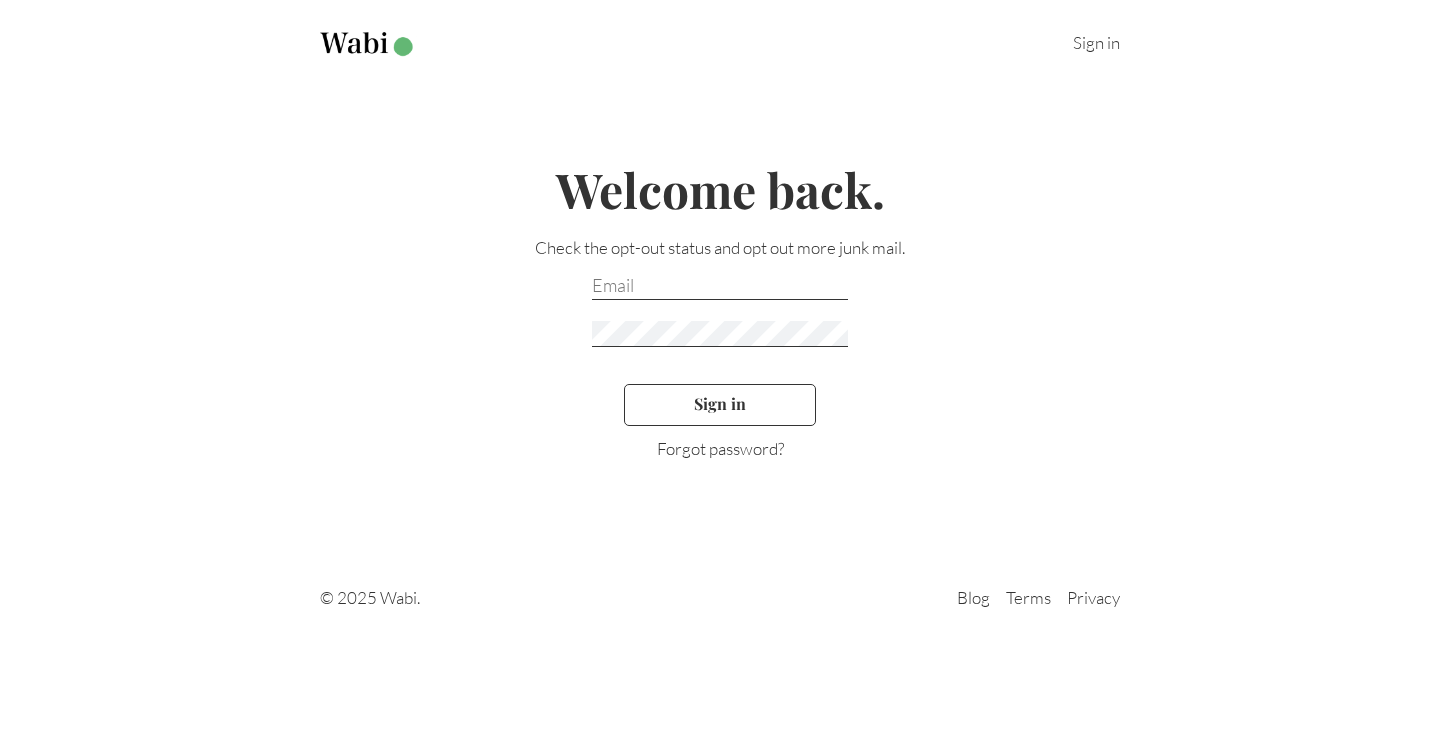 click at bounding box center (720, 287) 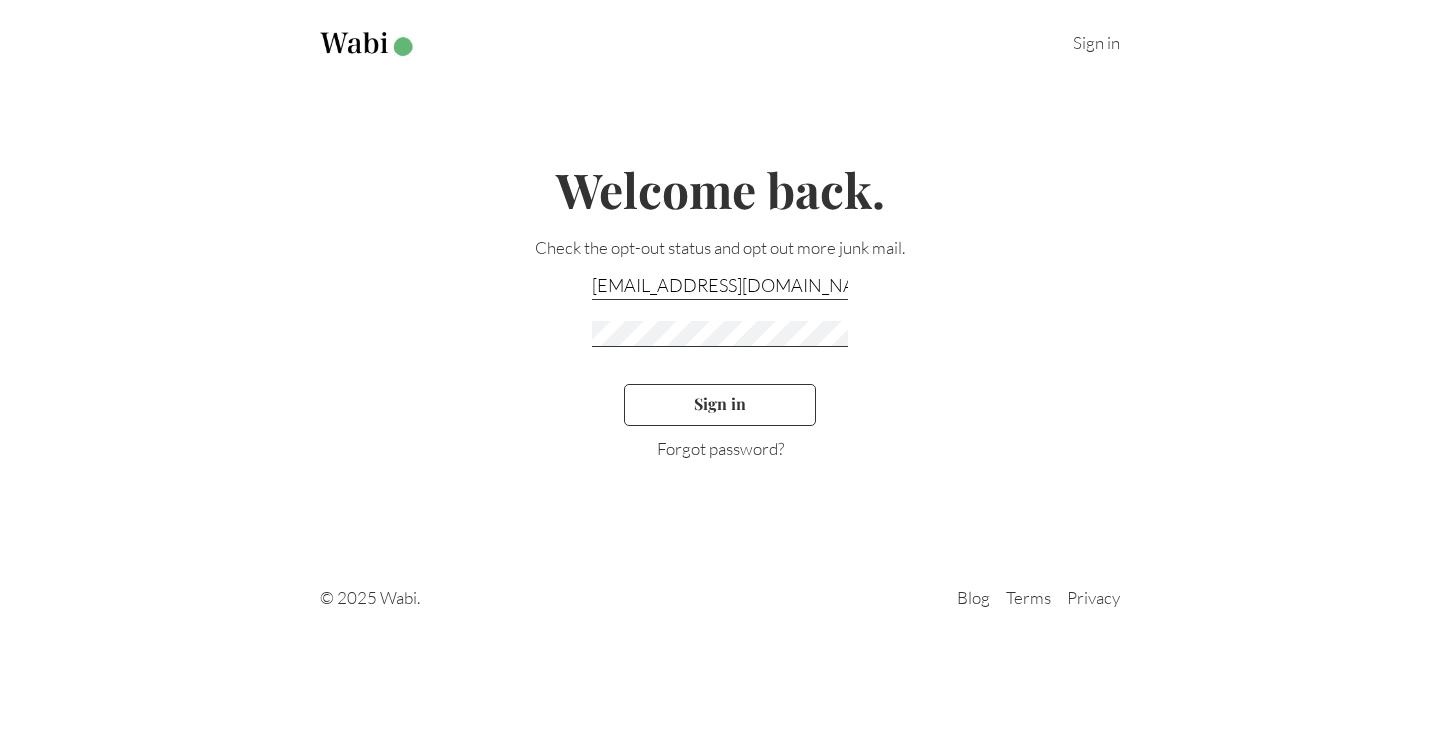 type on "meetwabi+basic@gmail.com" 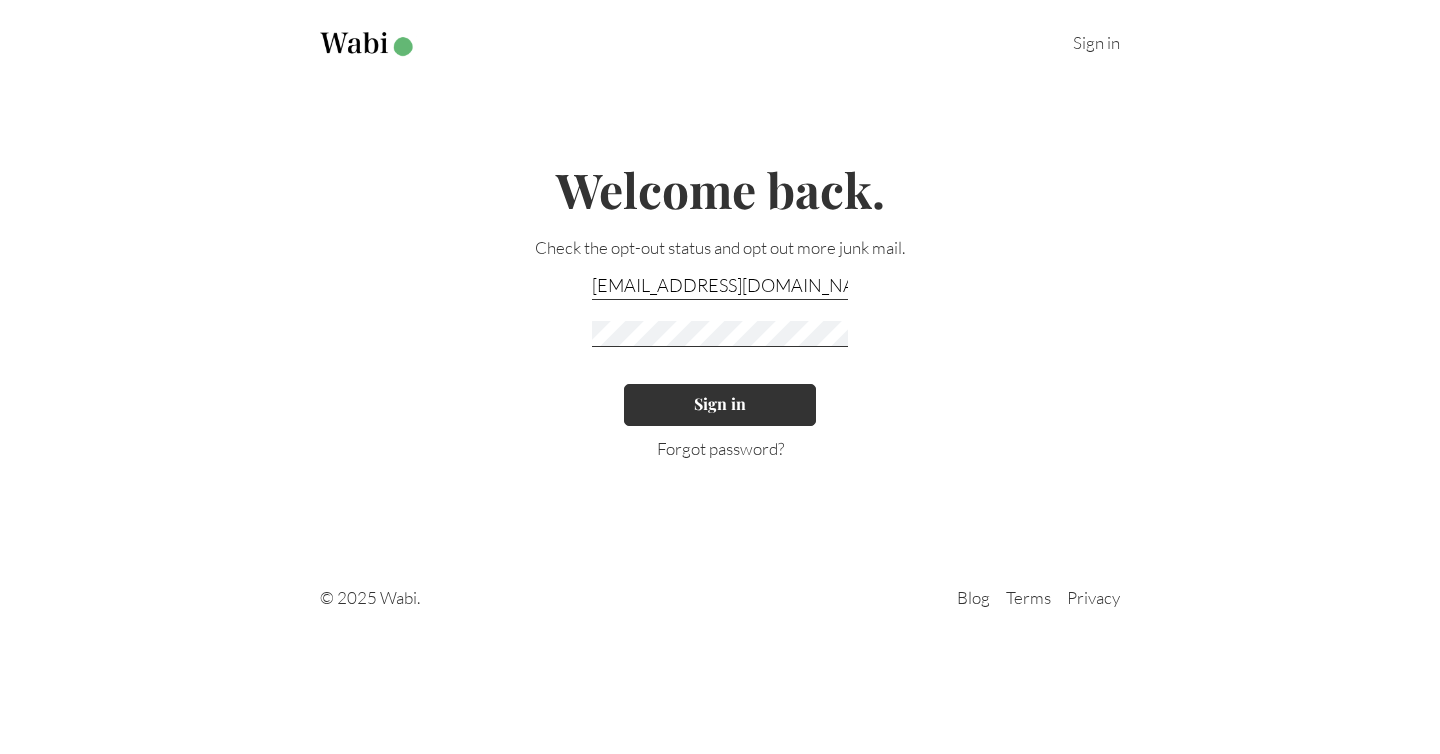 click on "Sign in" at bounding box center (720, 405) 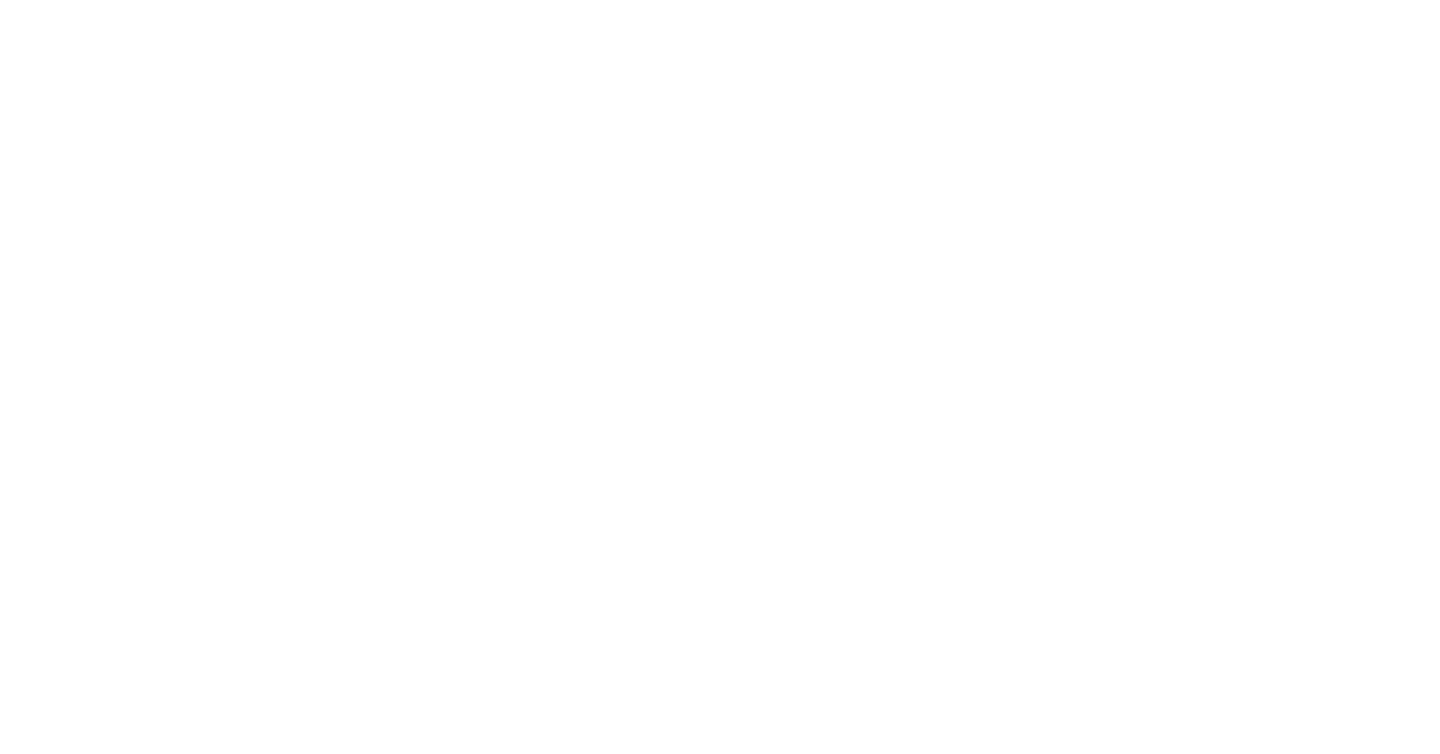 scroll, scrollTop: 0, scrollLeft: 0, axis: both 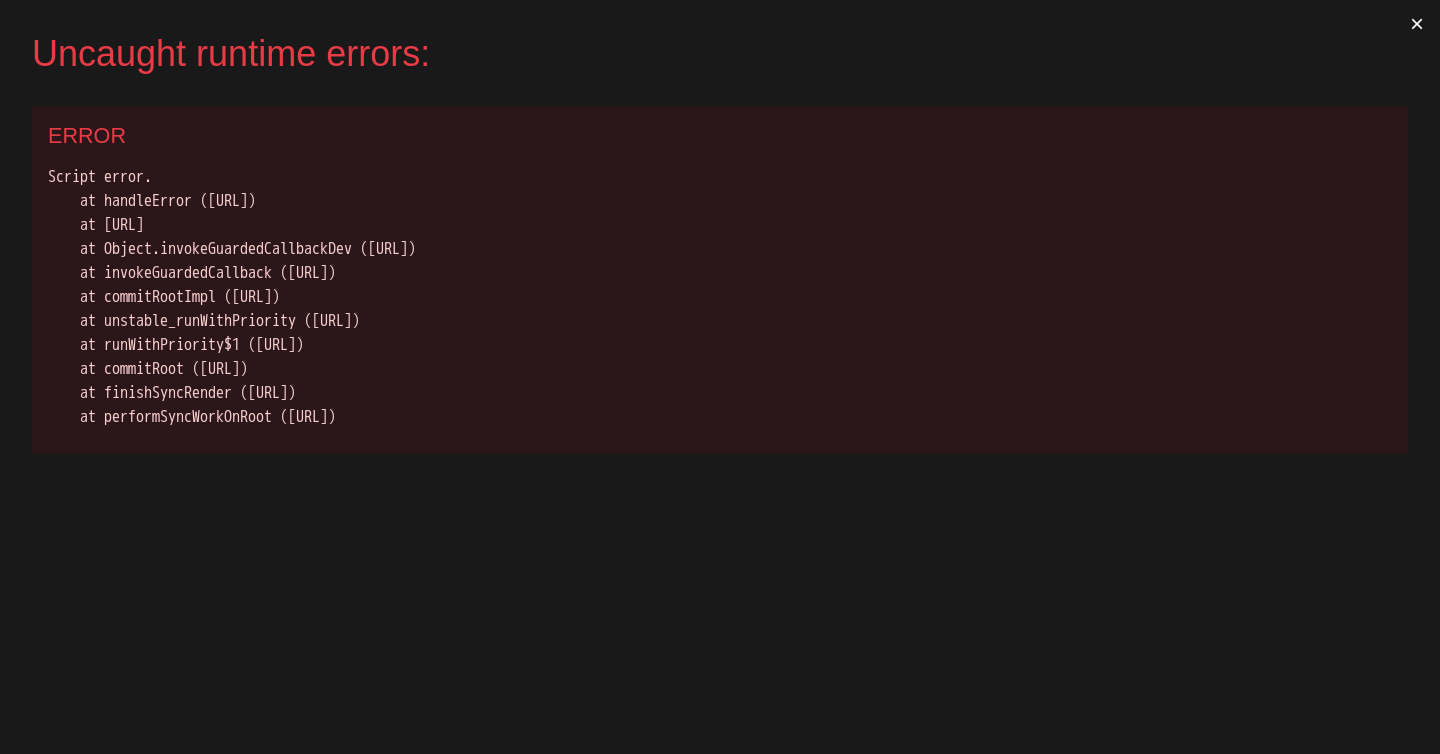 drag, startPoint x: 847, startPoint y: 415, endPoint x: 0, endPoint y: 137, distance: 891.45557 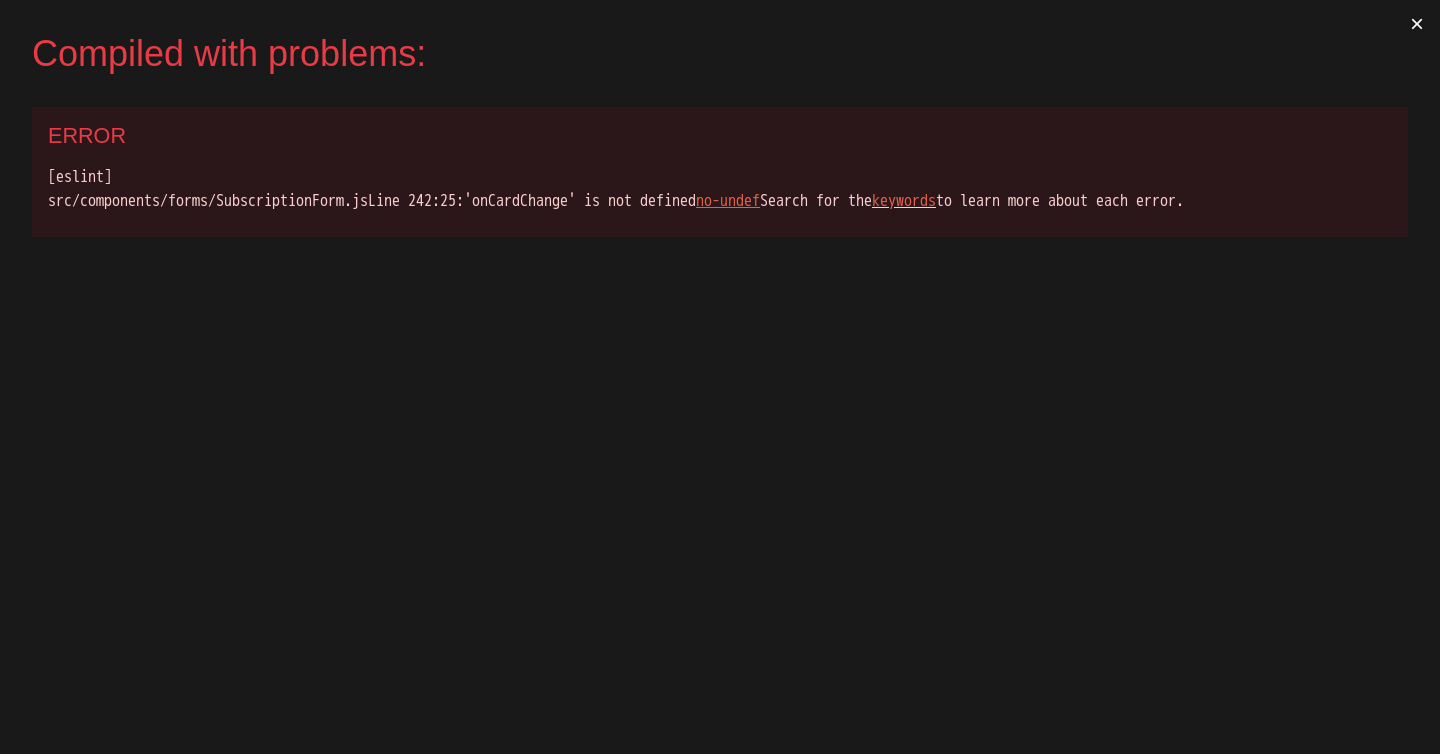 scroll, scrollTop: 0, scrollLeft: 0, axis: both 